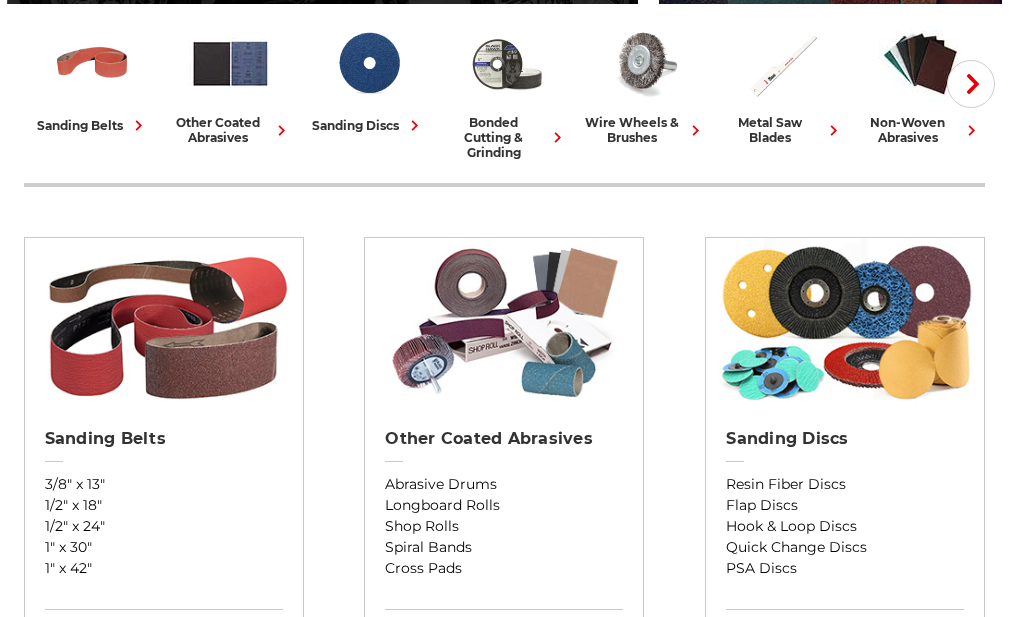 scroll, scrollTop: 600, scrollLeft: 0, axis: vertical 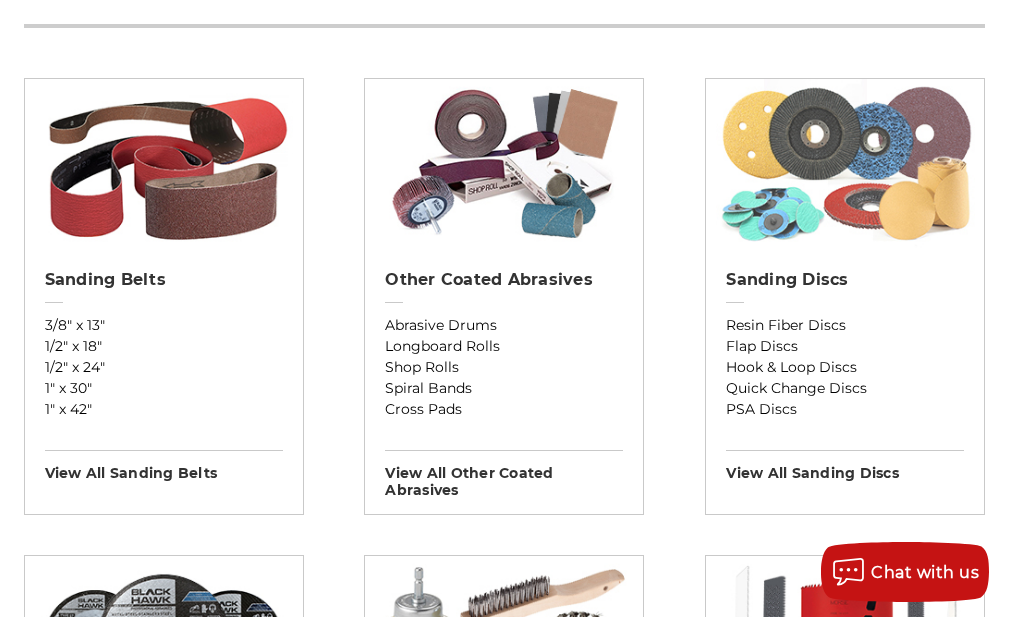 click at bounding box center [845, 164] 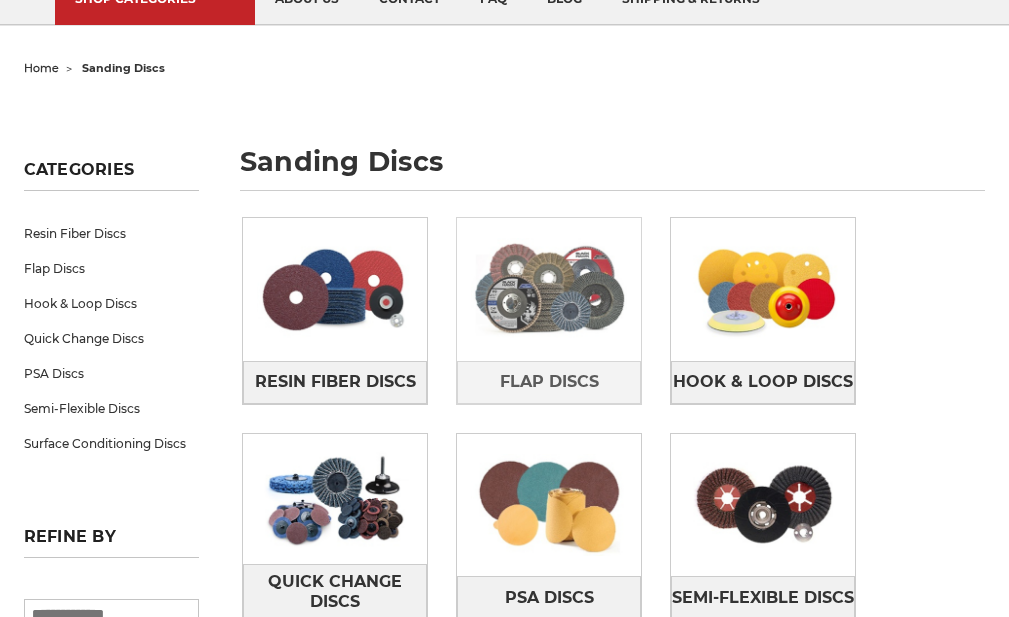 click at bounding box center [549, 289] 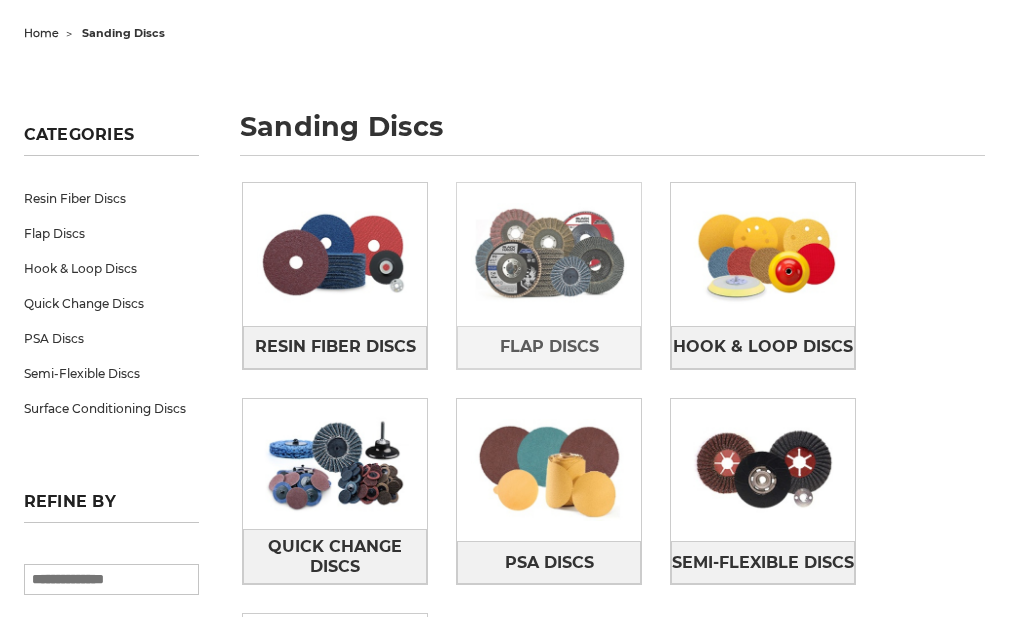 scroll, scrollTop: 0, scrollLeft: 0, axis: both 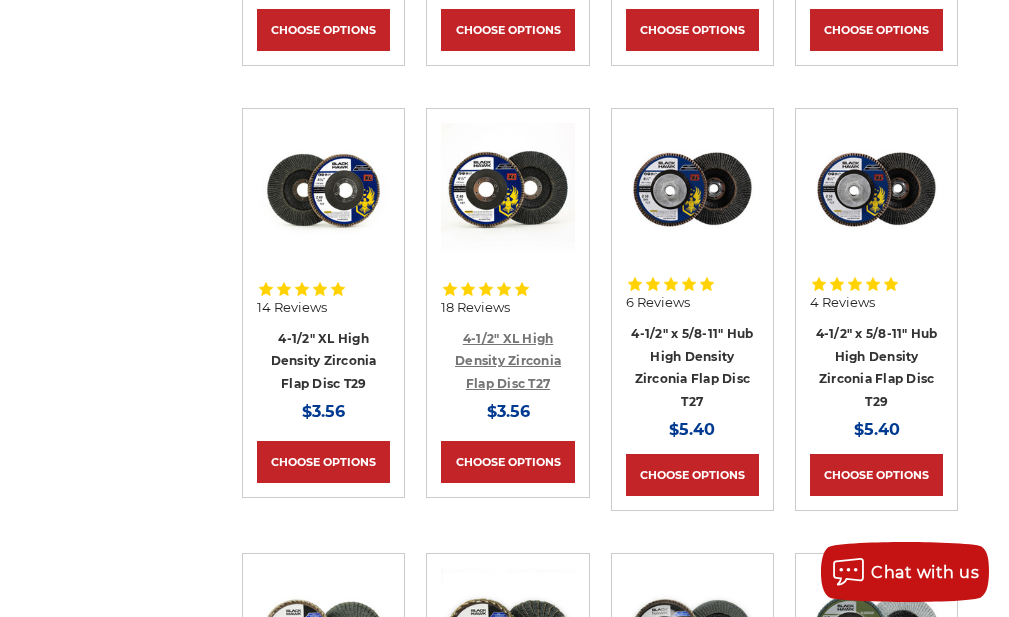click on "4-1/2" XL High Density Zirconia Flap Disc T27" at bounding box center (508, 361) 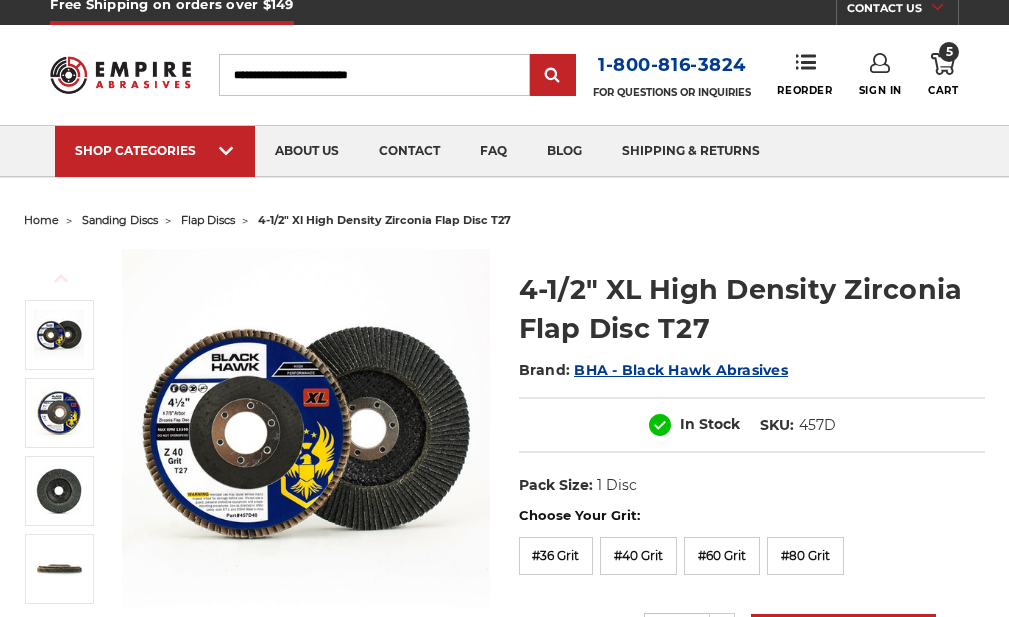 scroll, scrollTop: 200, scrollLeft: 0, axis: vertical 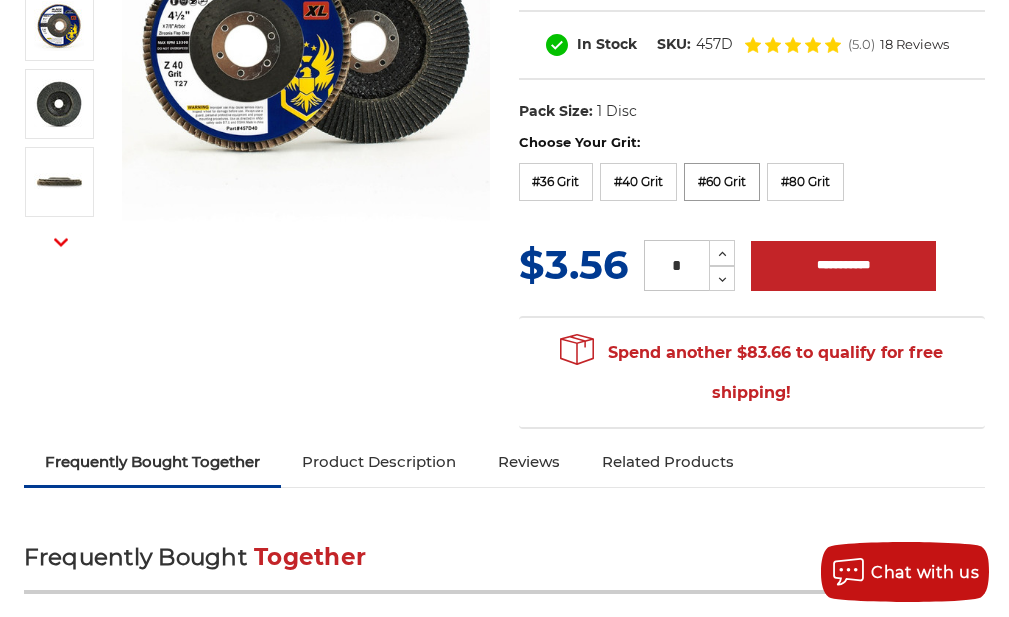 click on "#60 Grit" at bounding box center [722, 182] 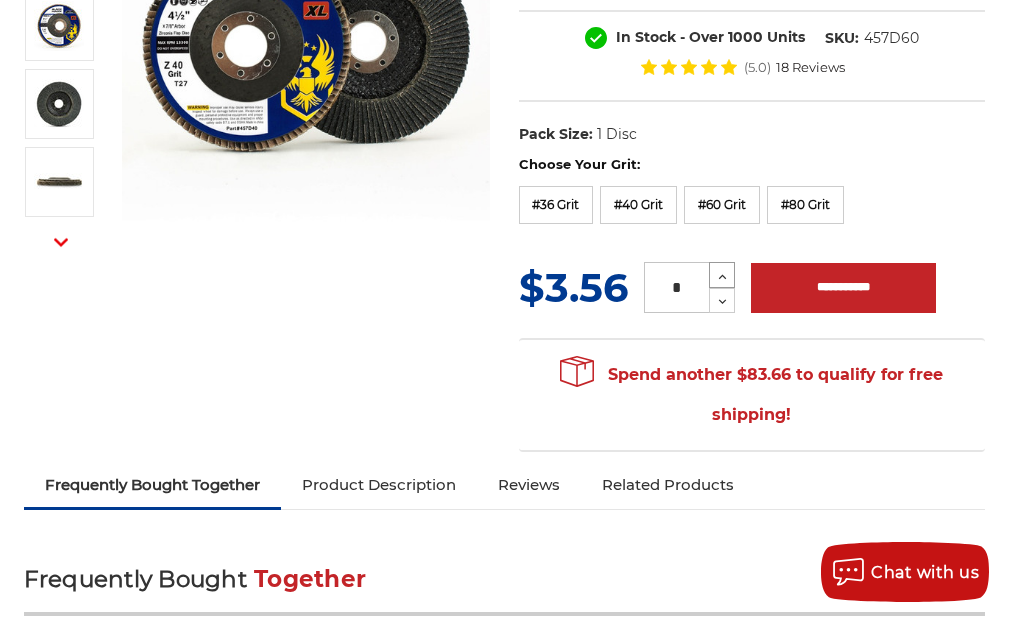 click 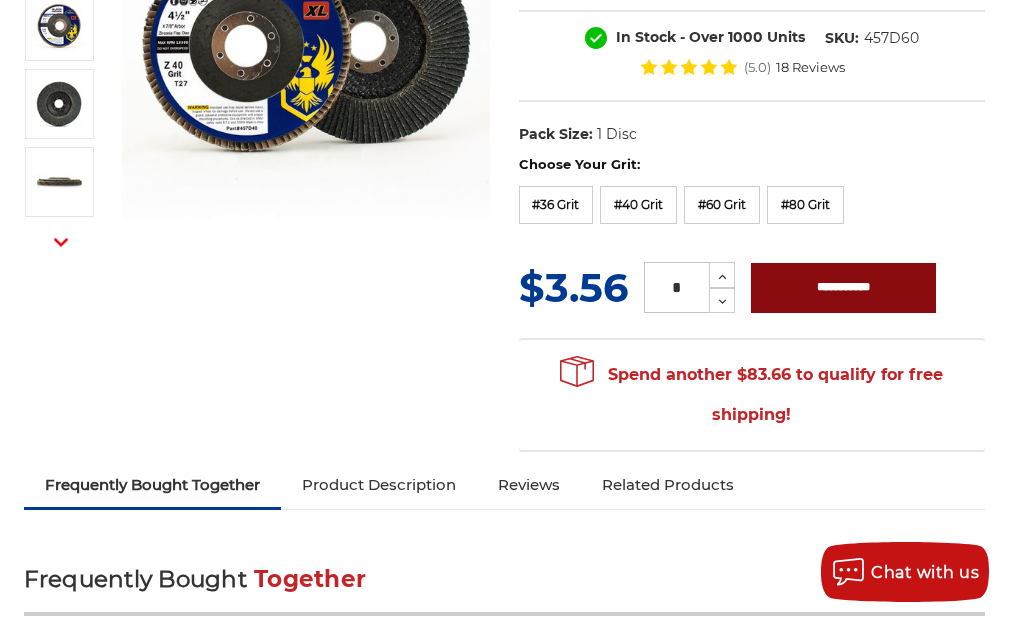 click on "**********" at bounding box center (843, 288) 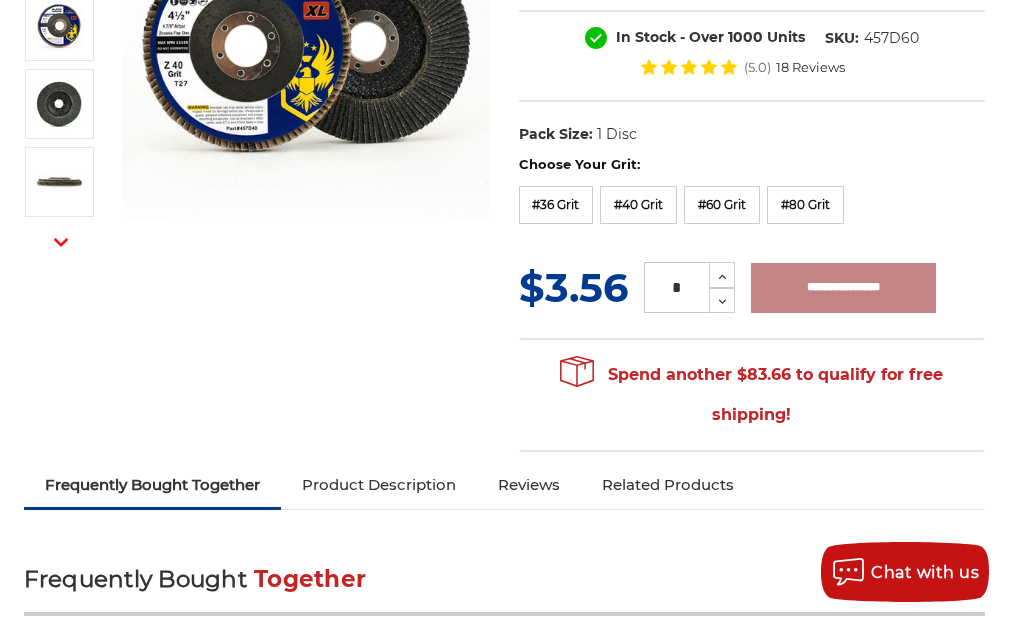 type on "**********" 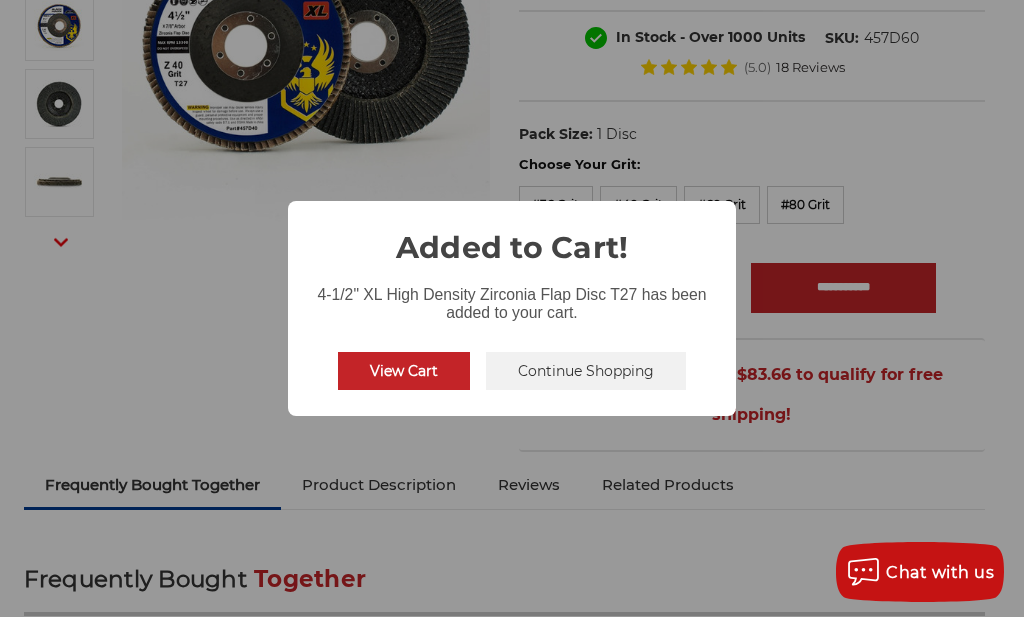 click on "Continue Shopping" at bounding box center (586, 371) 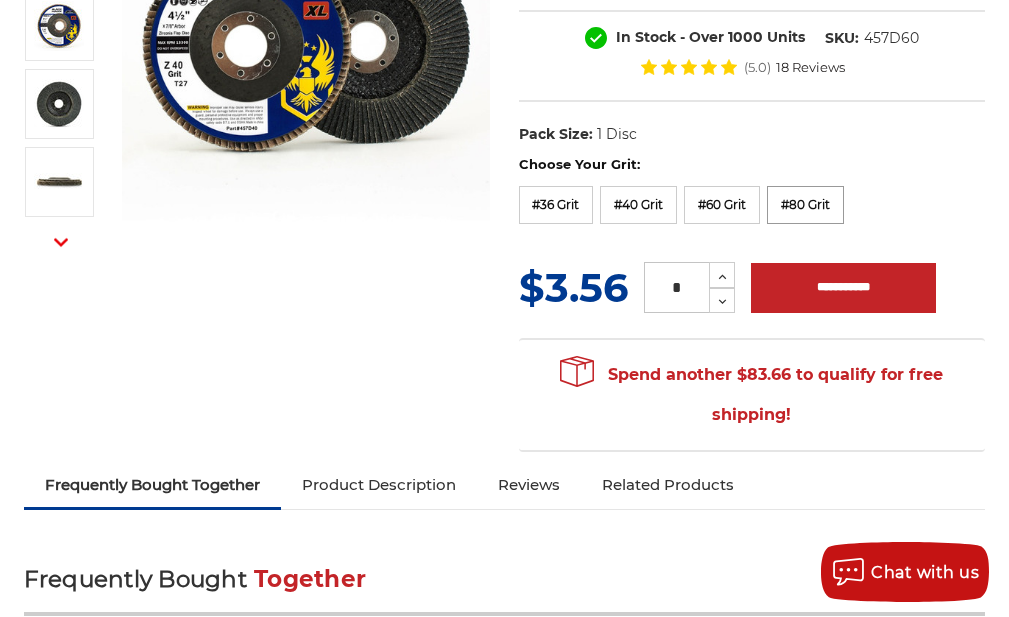 click on "#80 Grit" at bounding box center [805, 205] 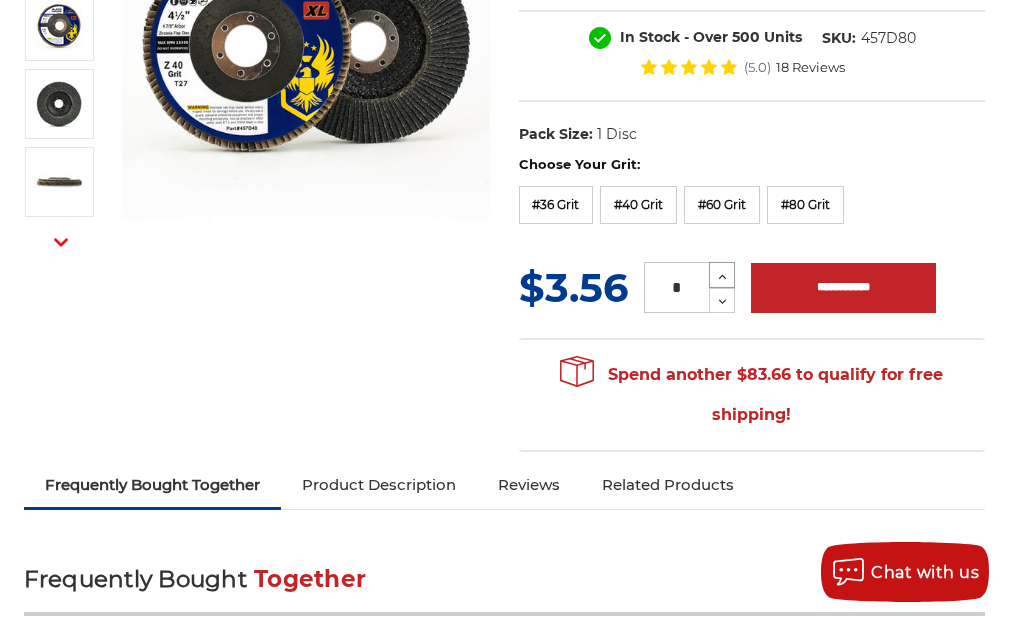 click 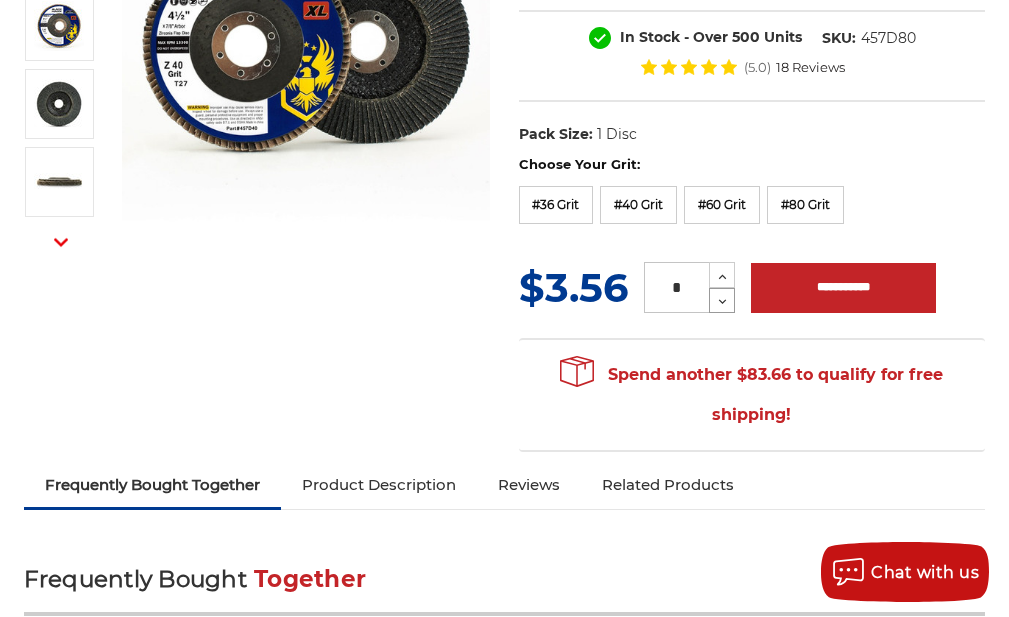 click 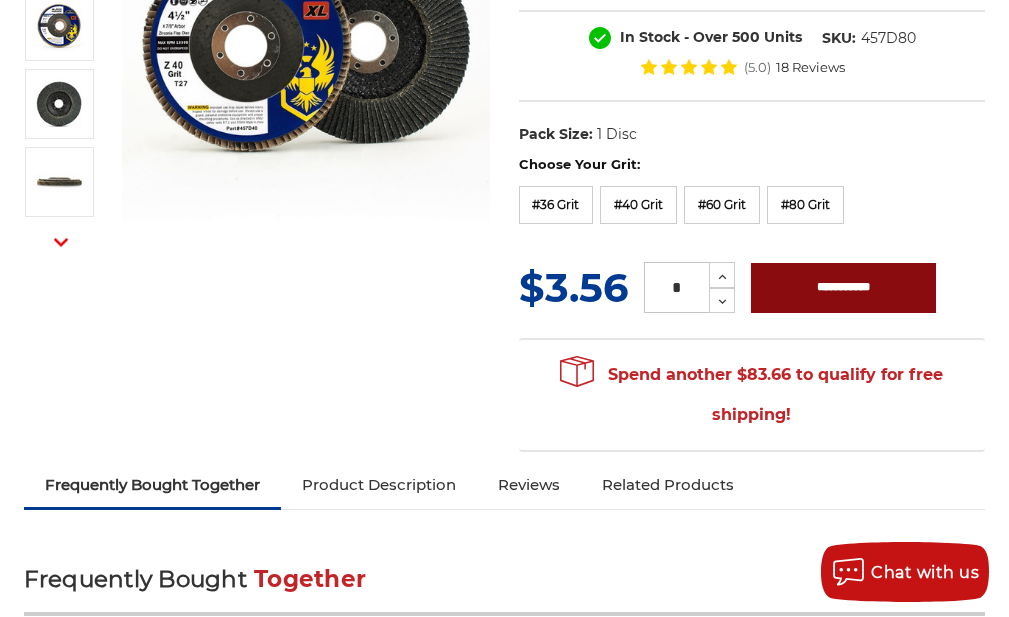 click on "**********" at bounding box center [843, 288] 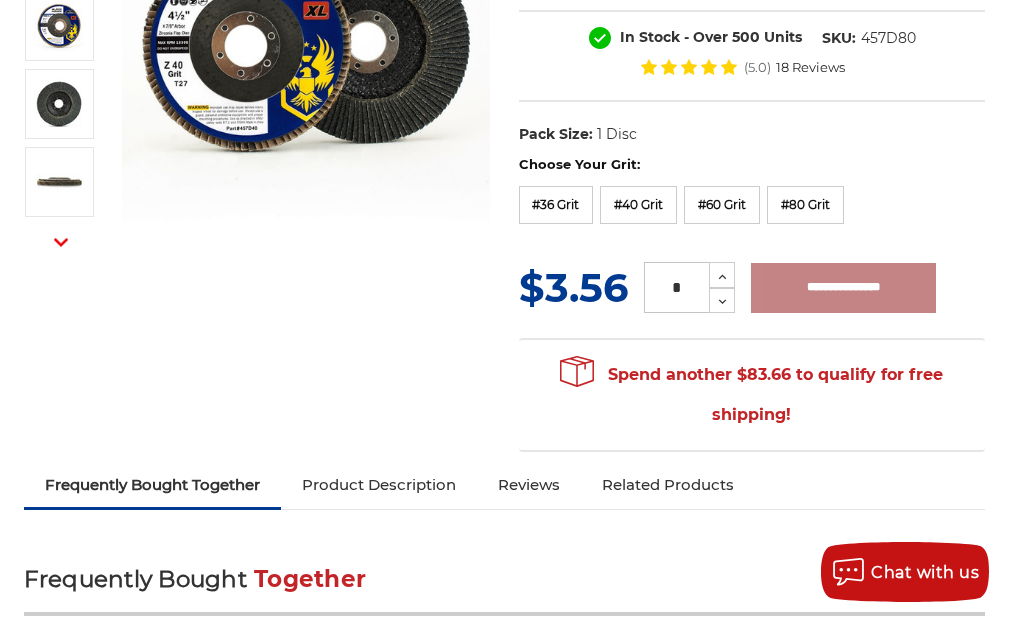 type on "**********" 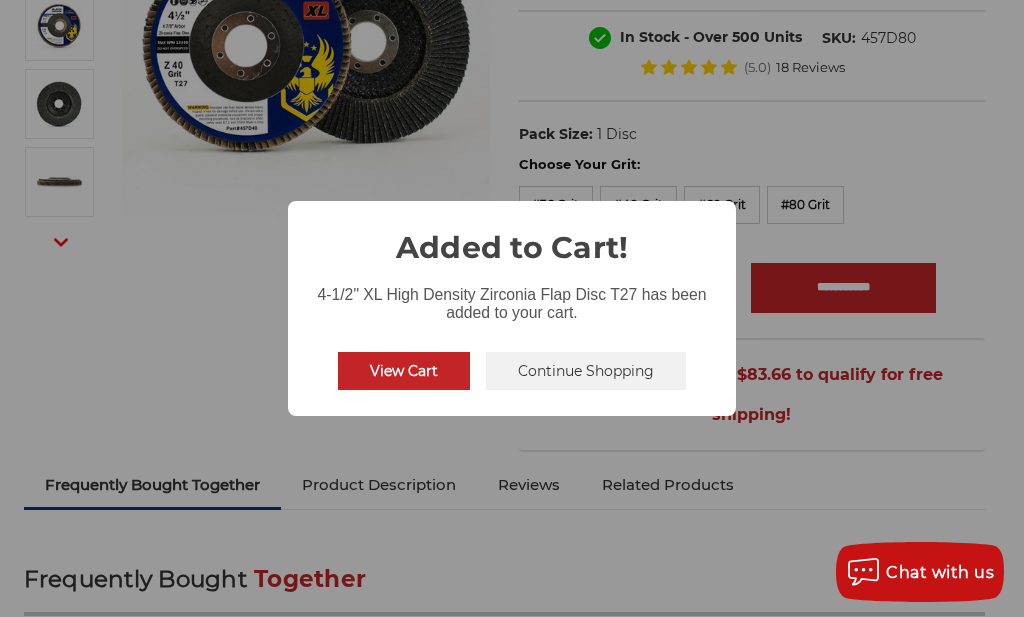 click on "View Cart" at bounding box center [404, 371] 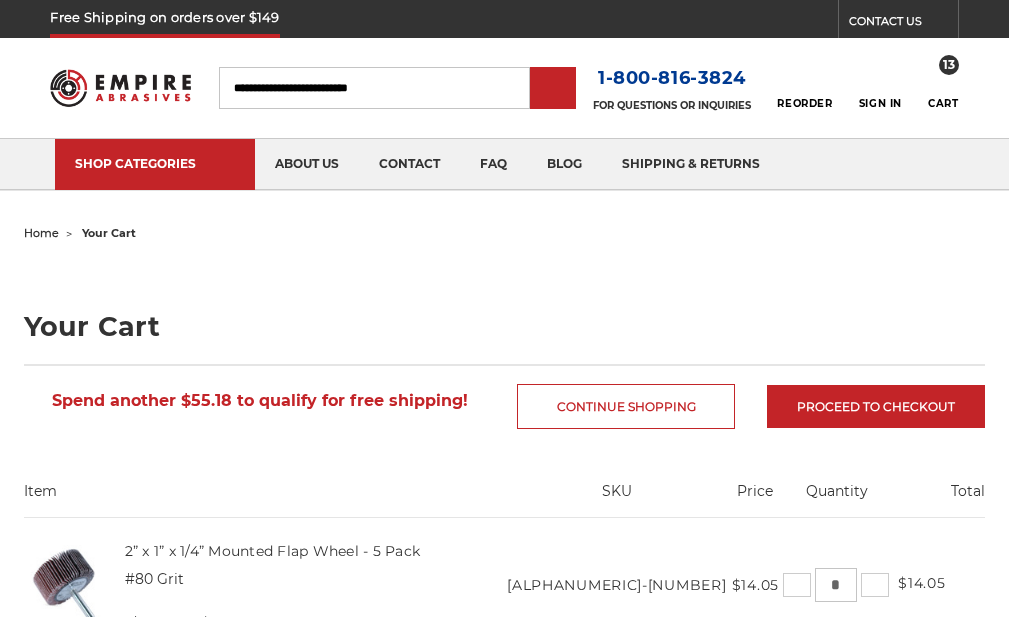 scroll, scrollTop: 0, scrollLeft: 0, axis: both 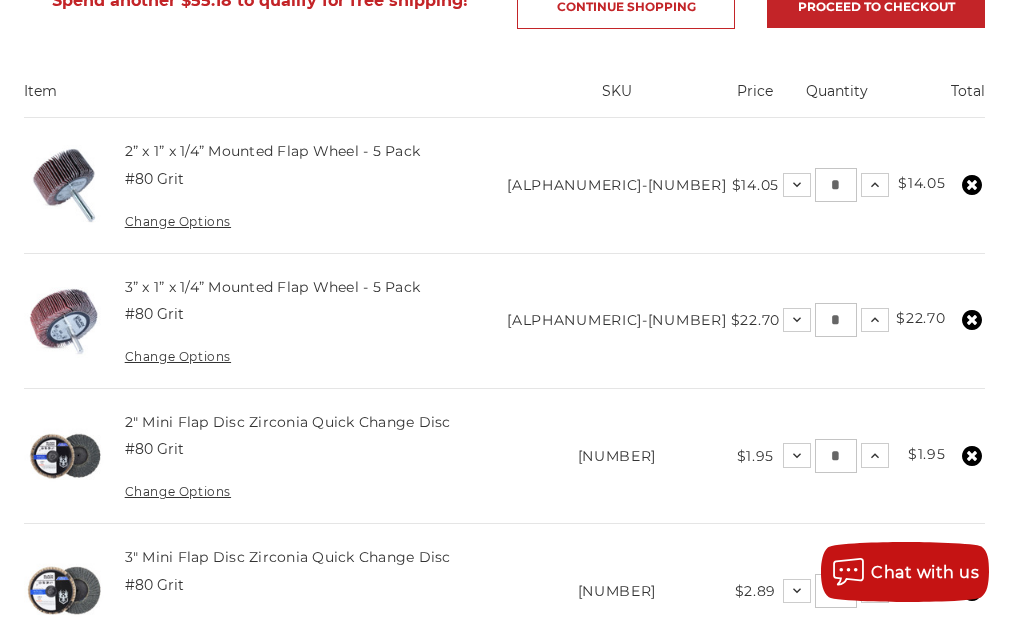 click 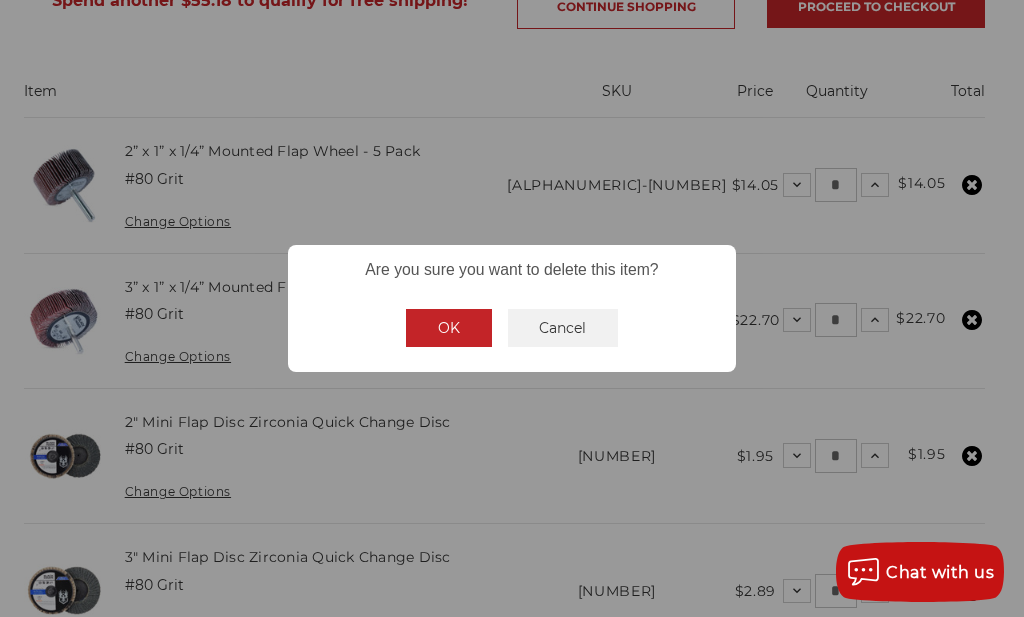 click on "OK" at bounding box center (449, 328) 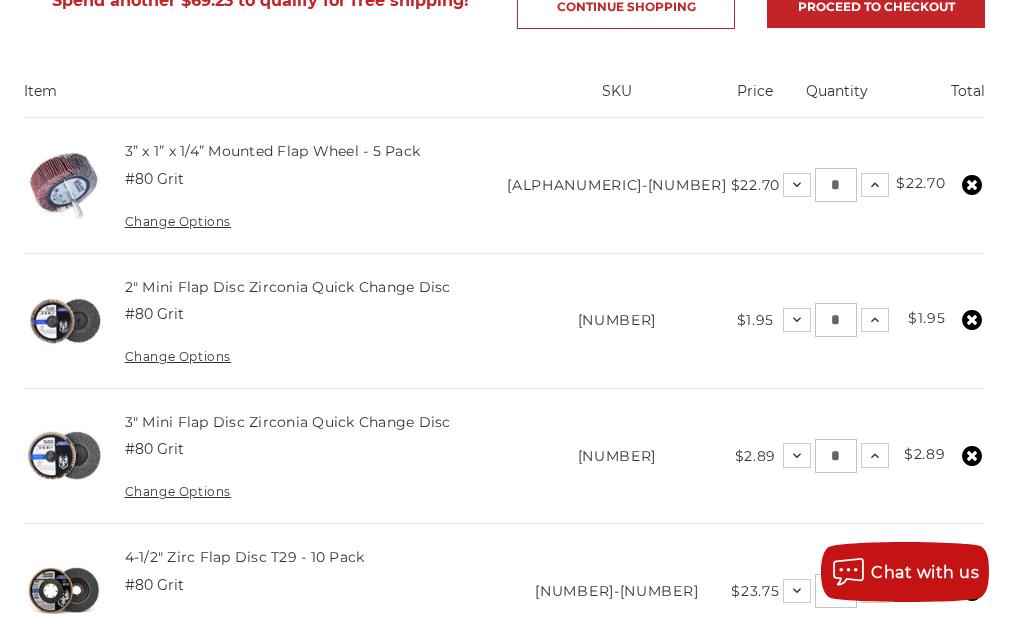 click 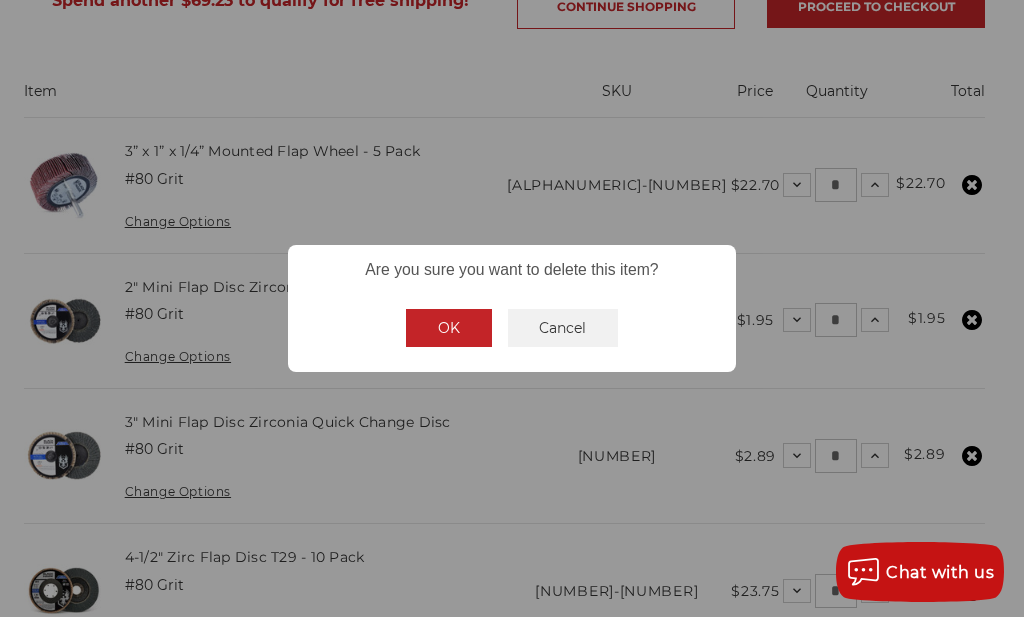 click on "OK" at bounding box center (449, 328) 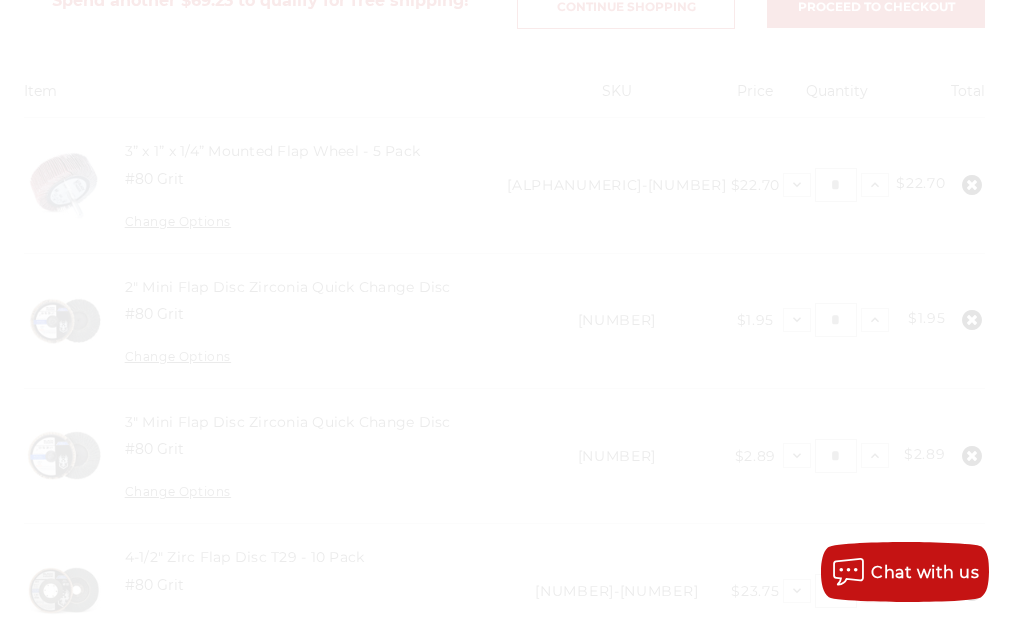 click at bounding box center [505, 732] 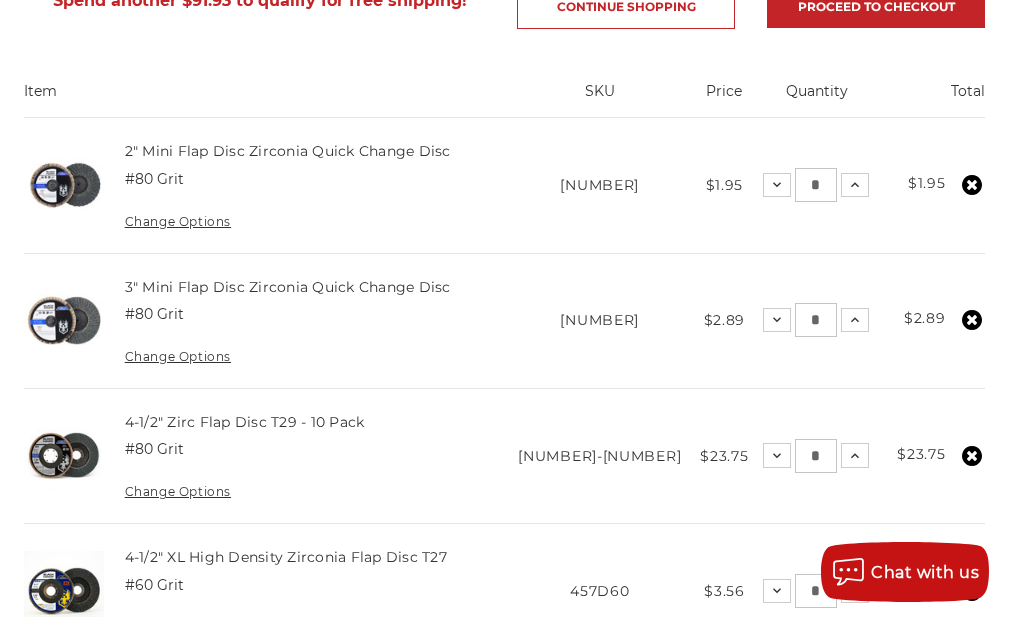 click 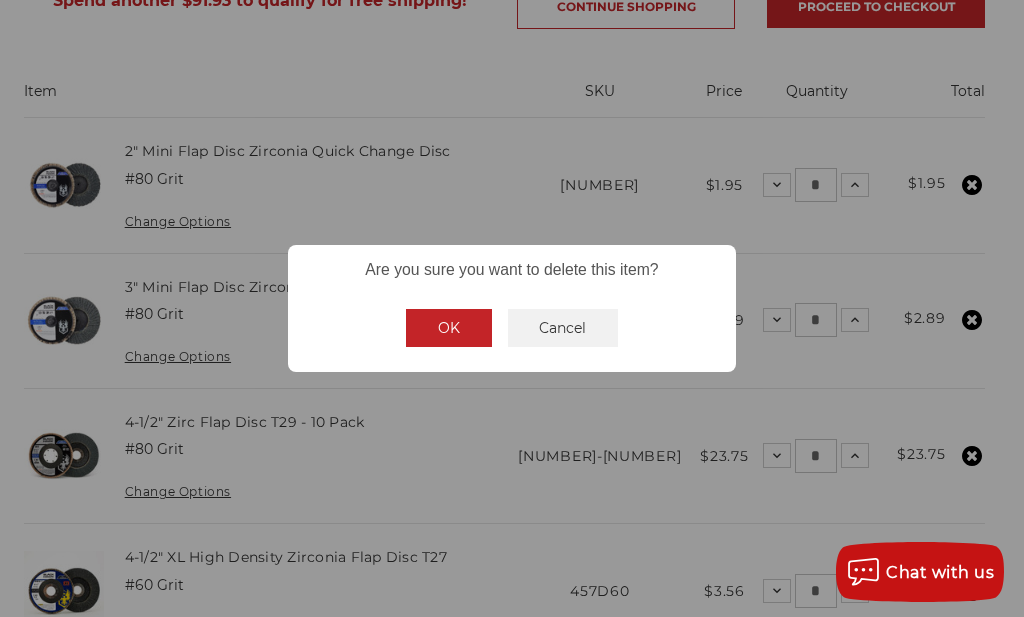 click on "OK" at bounding box center [449, 328] 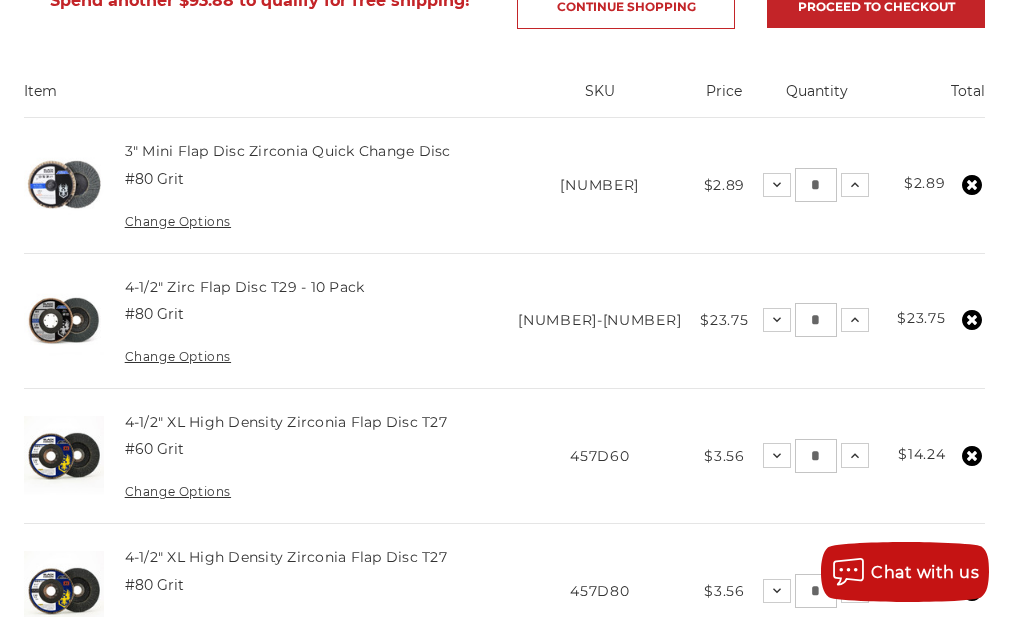 click 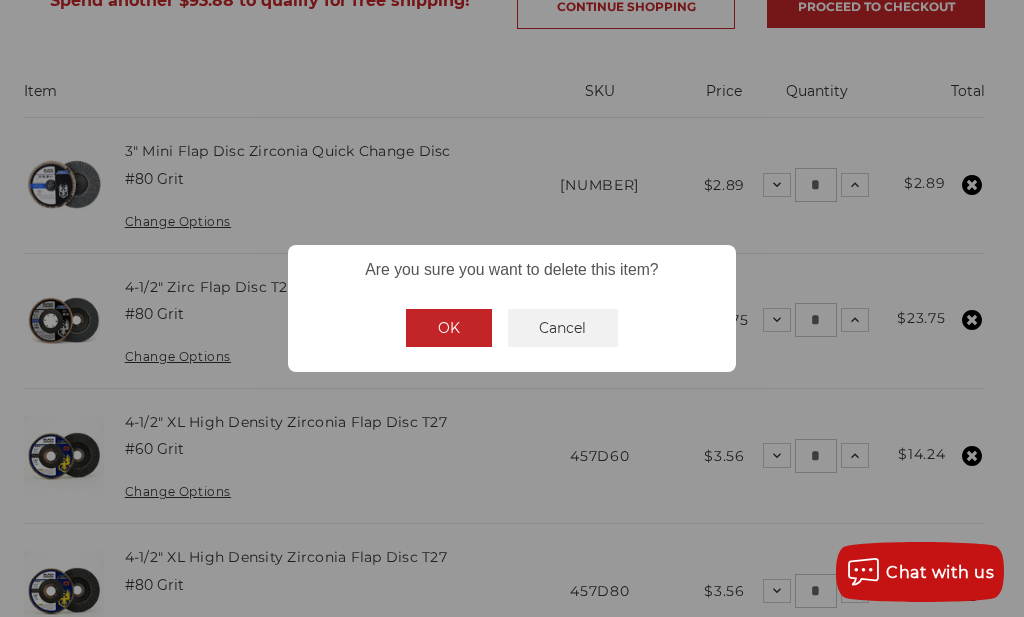 click on "OK" at bounding box center [449, 328] 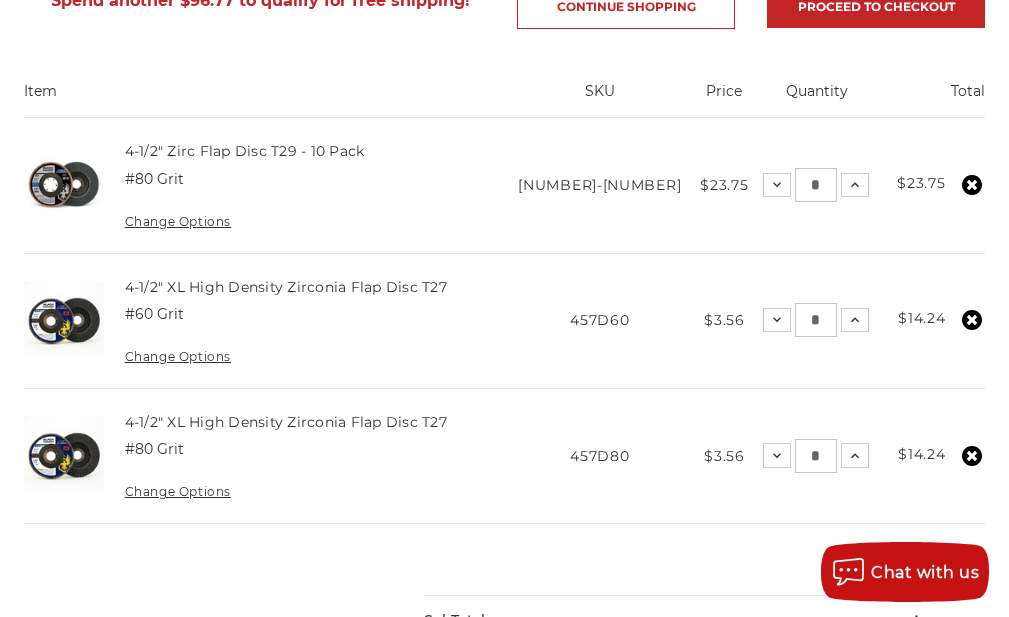 click 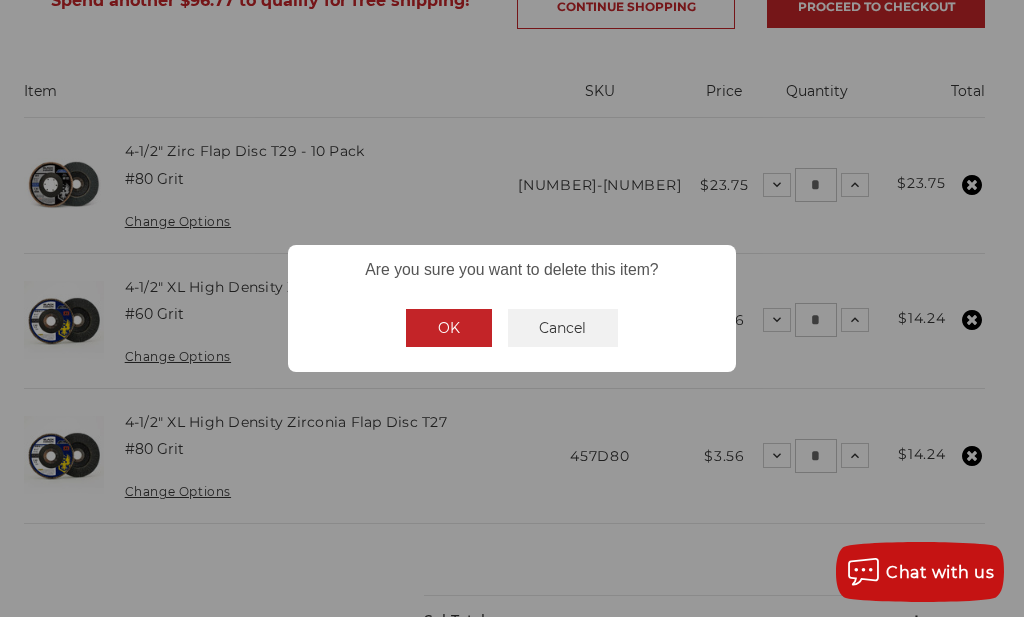 click on "OK" at bounding box center [449, 328] 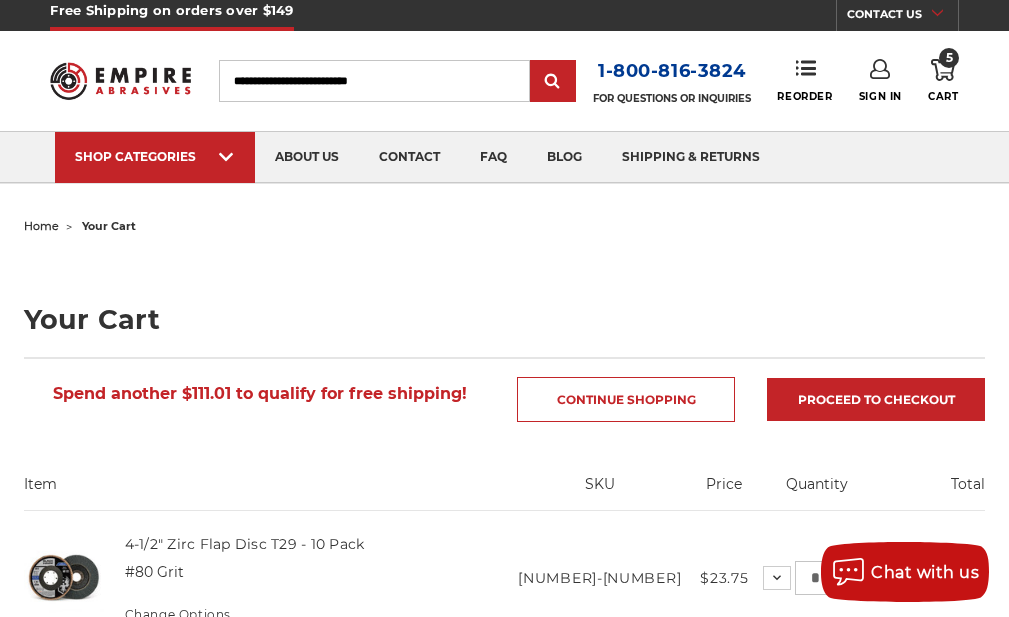 scroll, scrollTop: 0, scrollLeft: 0, axis: both 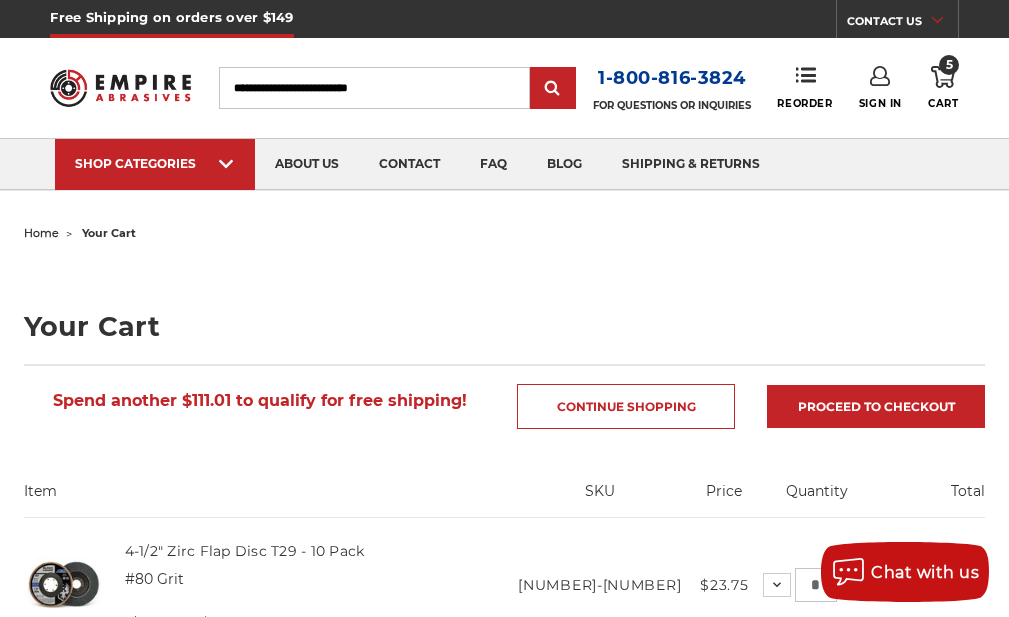 click on "Your Cart" at bounding box center (505, 326) 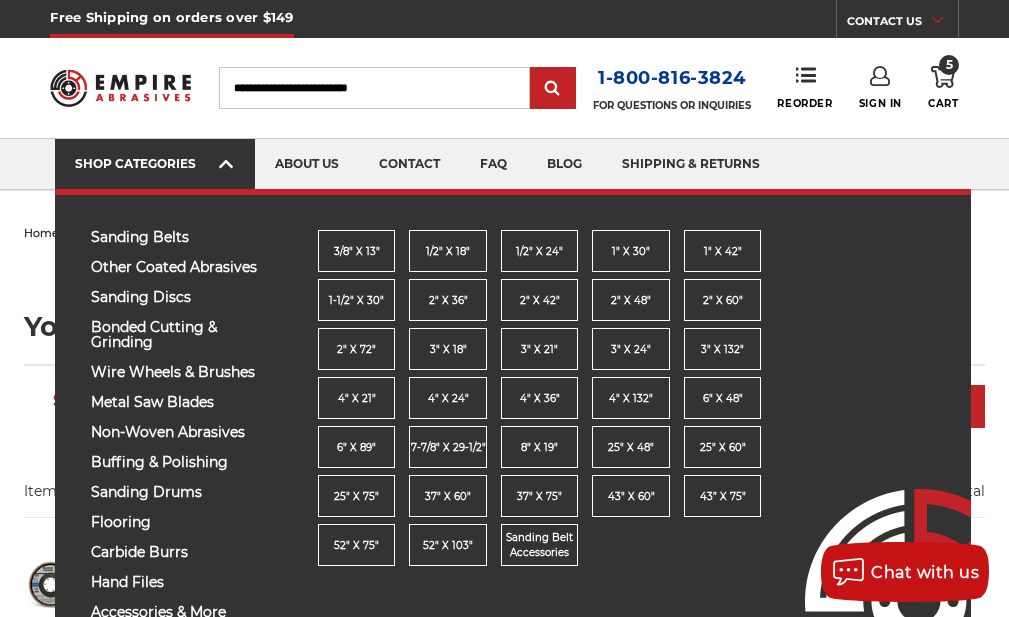 click on "SHOP CATEGORIES" at bounding box center [155, 163] 